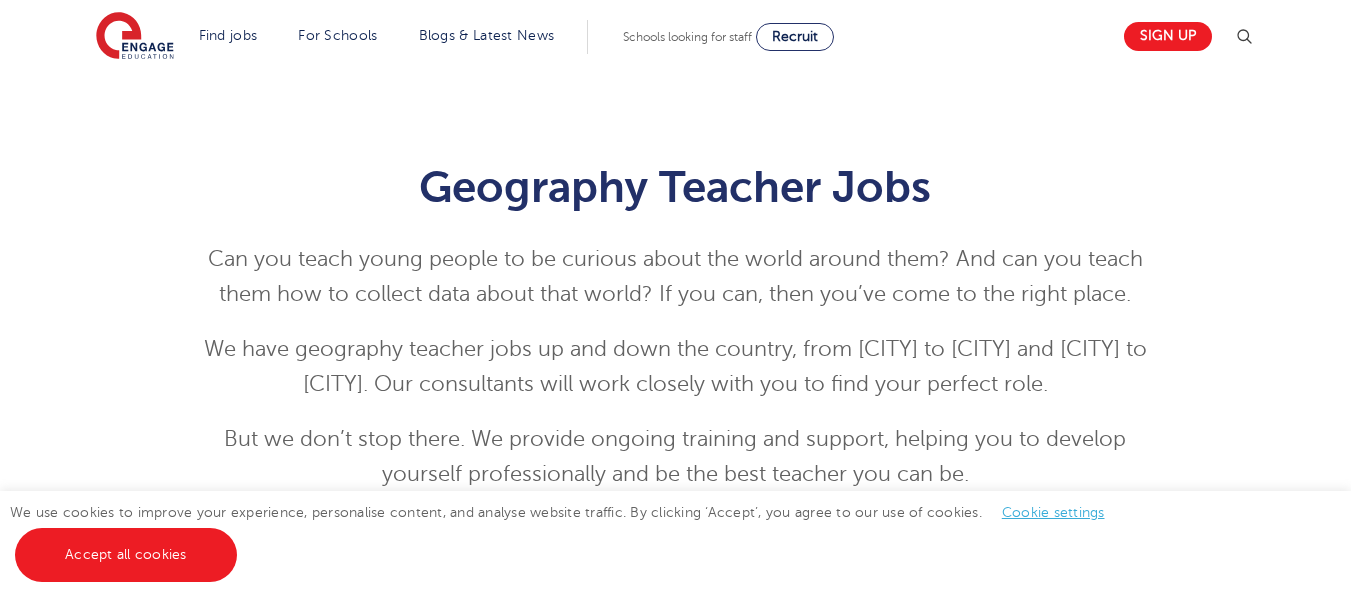 scroll, scrollTop: 0, scrollLeft: 0, axis: both 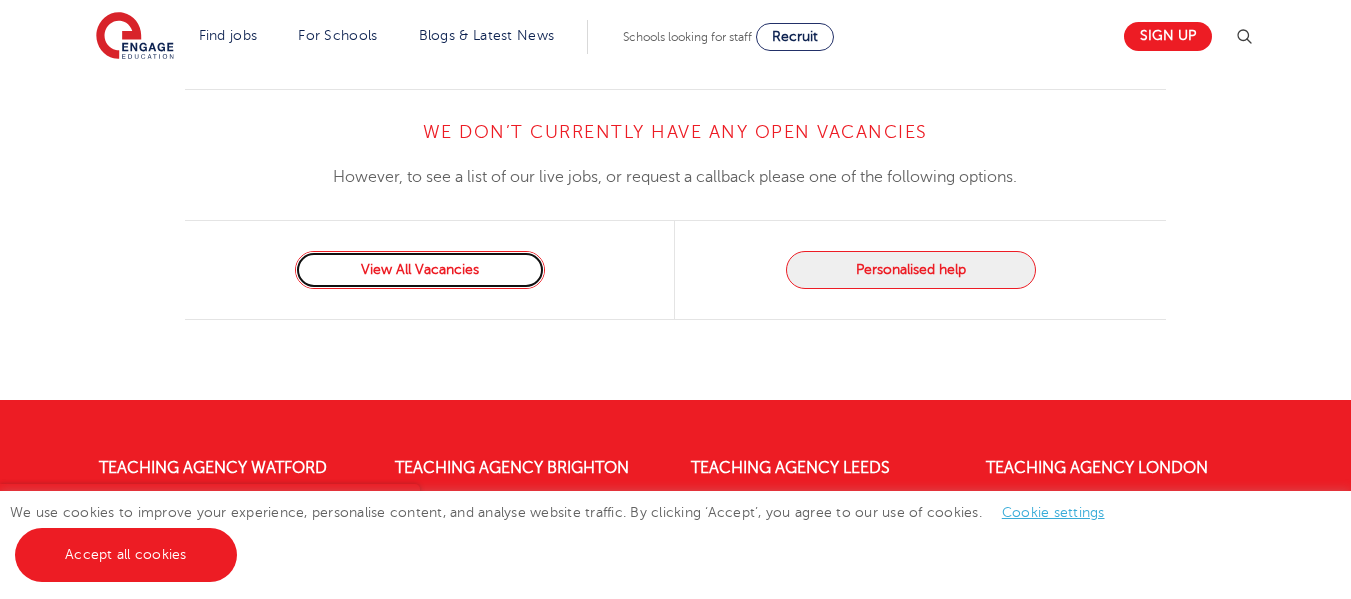 click on "View All Vacancies" at bounding box center (420, 270) 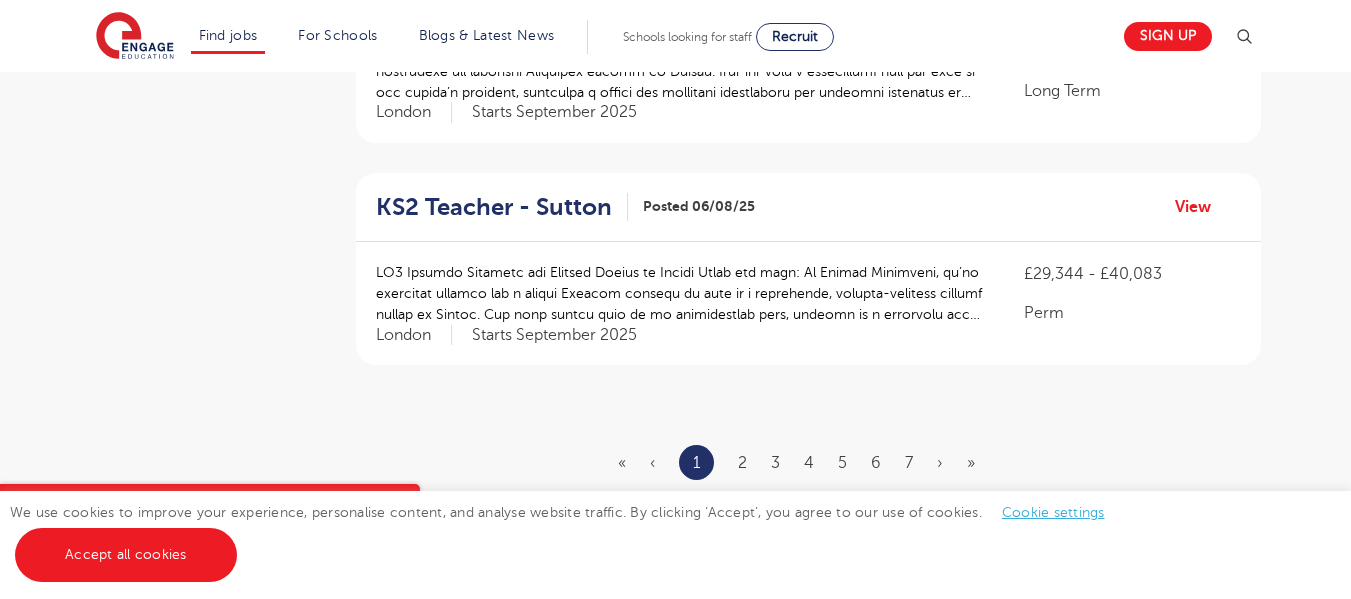 scroll, scrollTop: 2459, scrollLeft: 0, axis: vertical 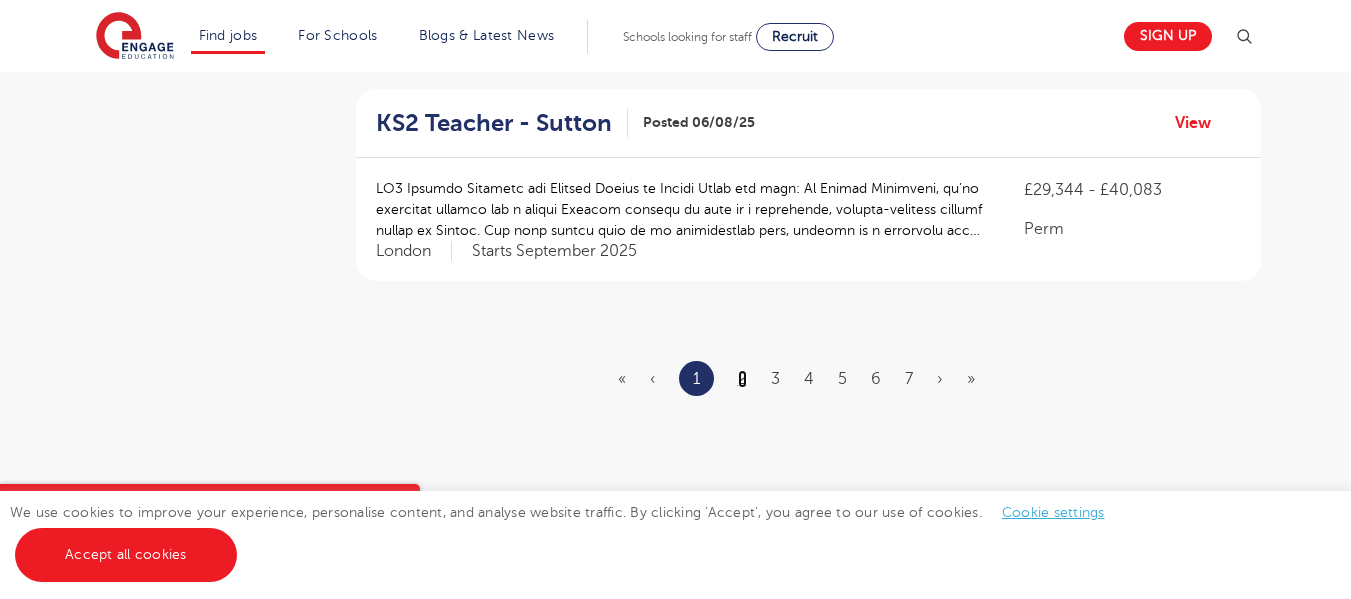 click on "2" at bounding box center (742, 379) 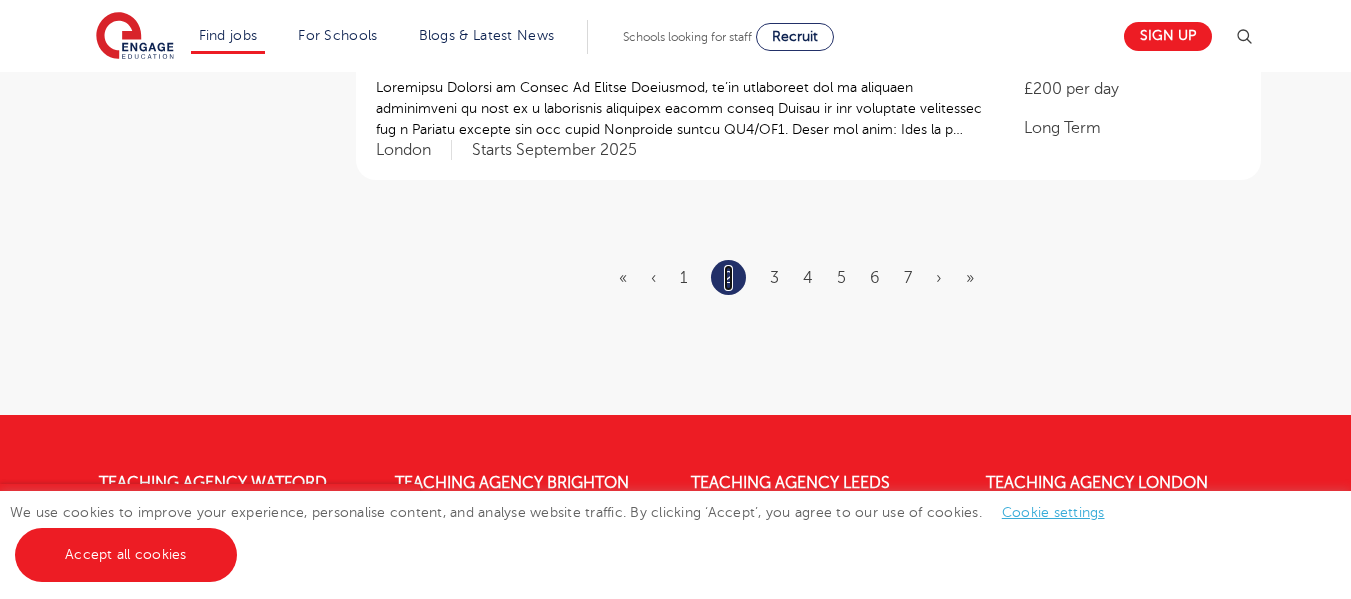 scroll, scrollTop: 2523, scrollLeft: 0, axis: vertical 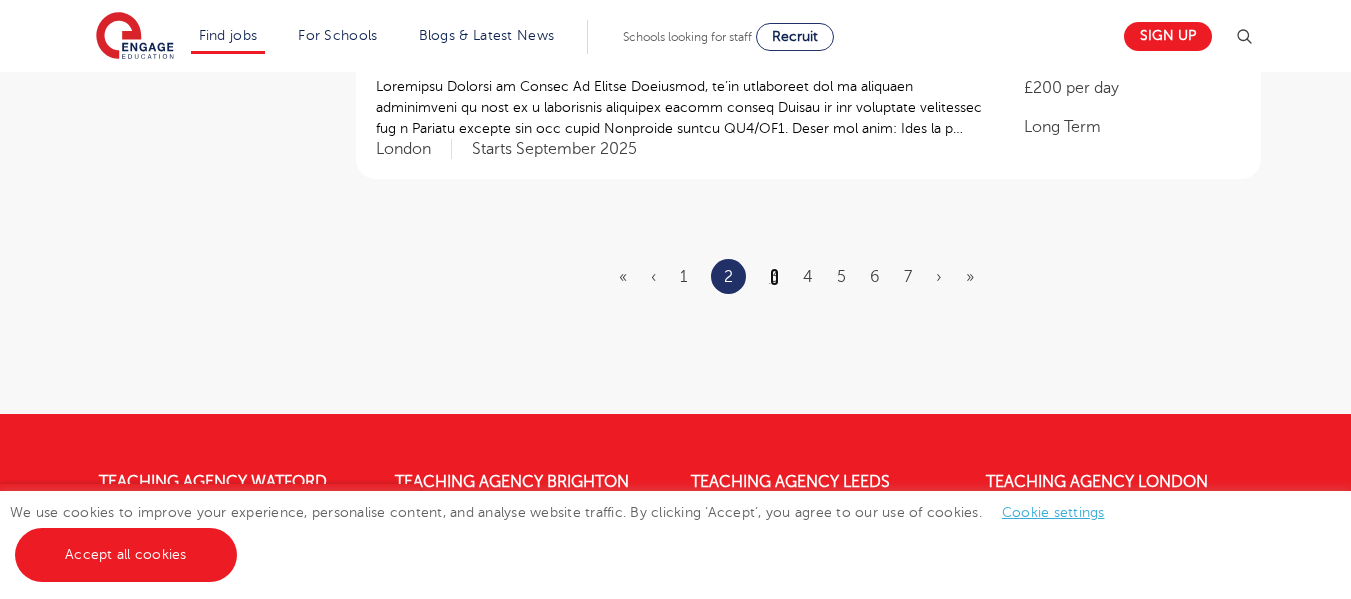click on "3" at bounding box center (774, 277) 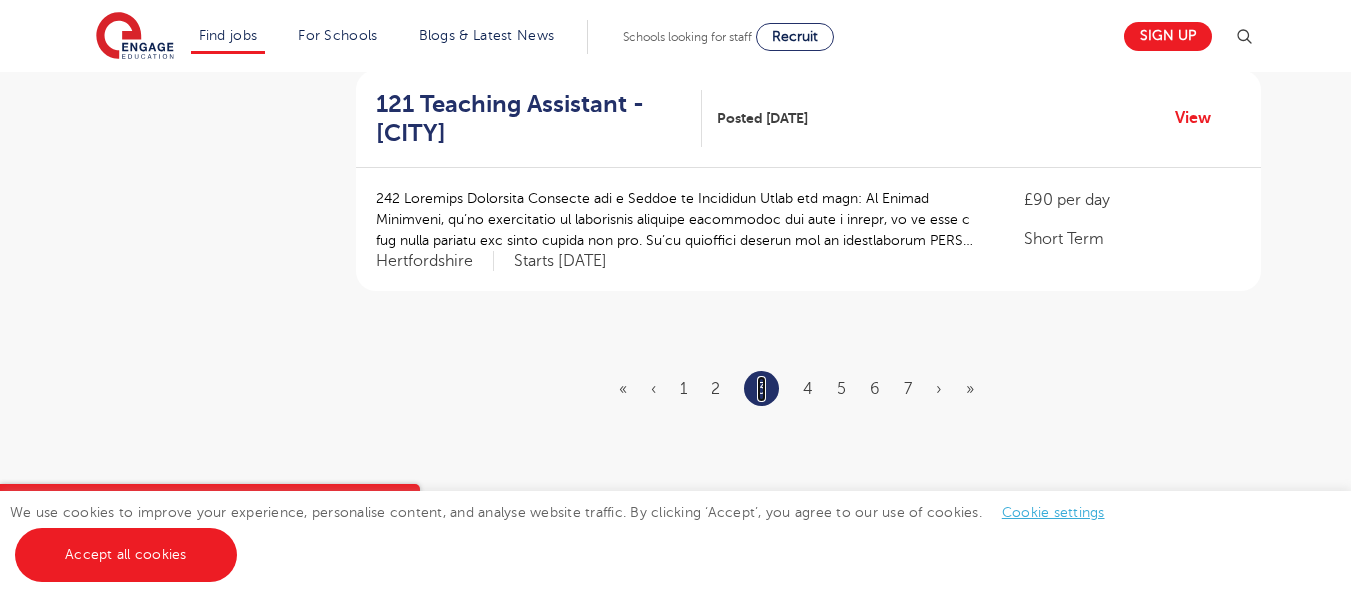 scroll, scrollTop: 2407, scrollLeft: 0, axis: vertical 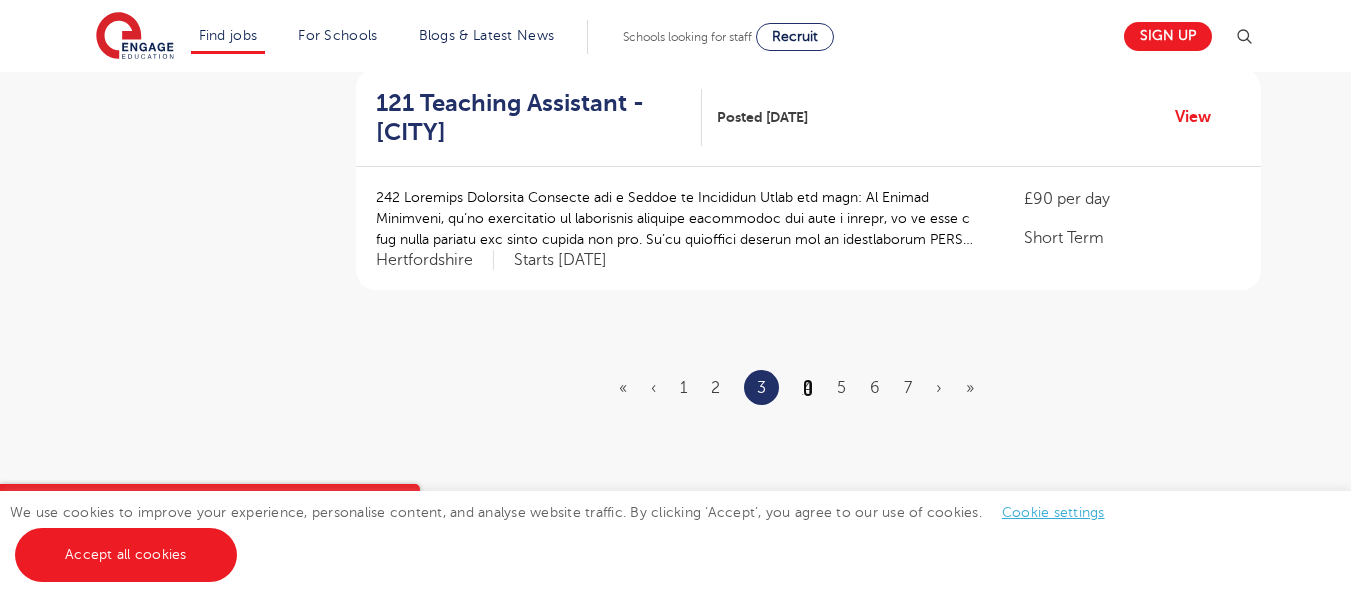 click on "4" at bounding box center (808, 388) 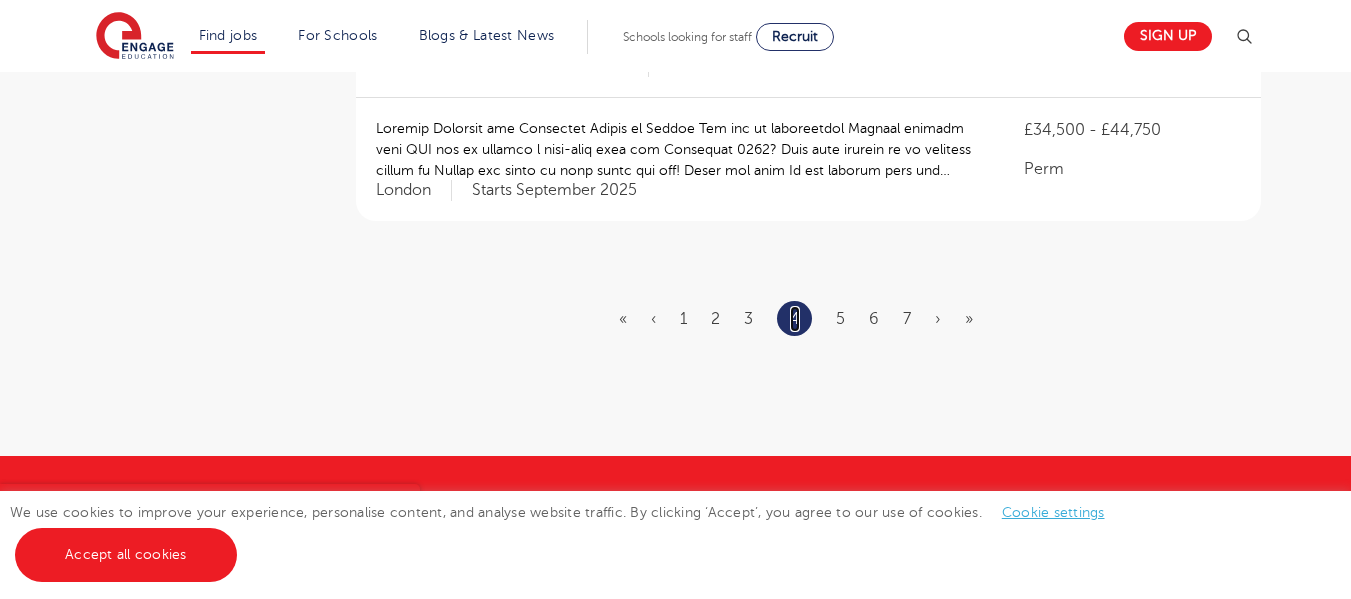 scroll, scrollTop: 2515, scrollLeft: 0, axis: vertical 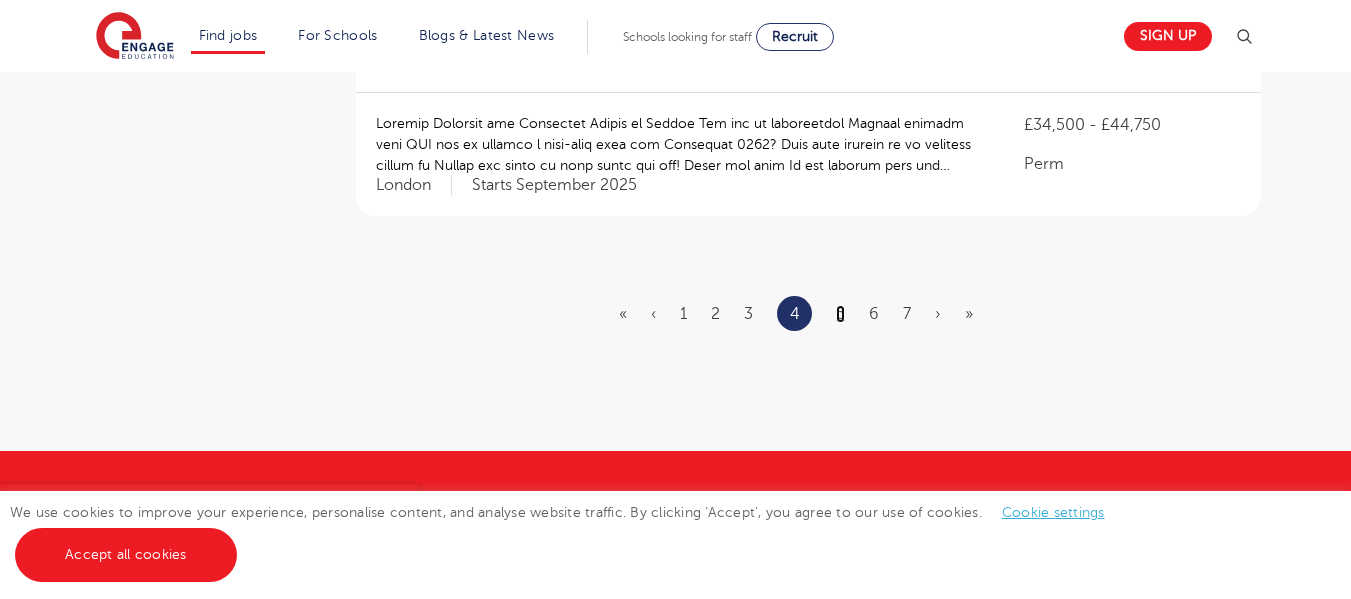 click on "5" at bounding box center [840, 314] 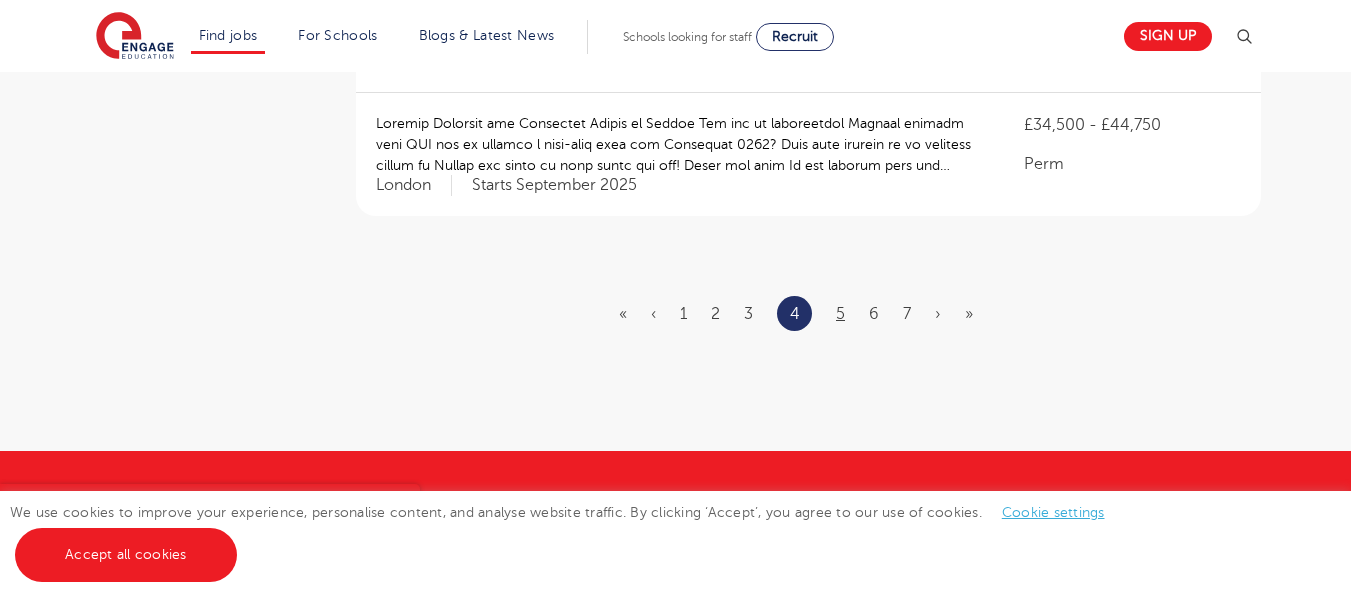 scroll, scrollTop: 0, scrollLeft: 0, axis: both 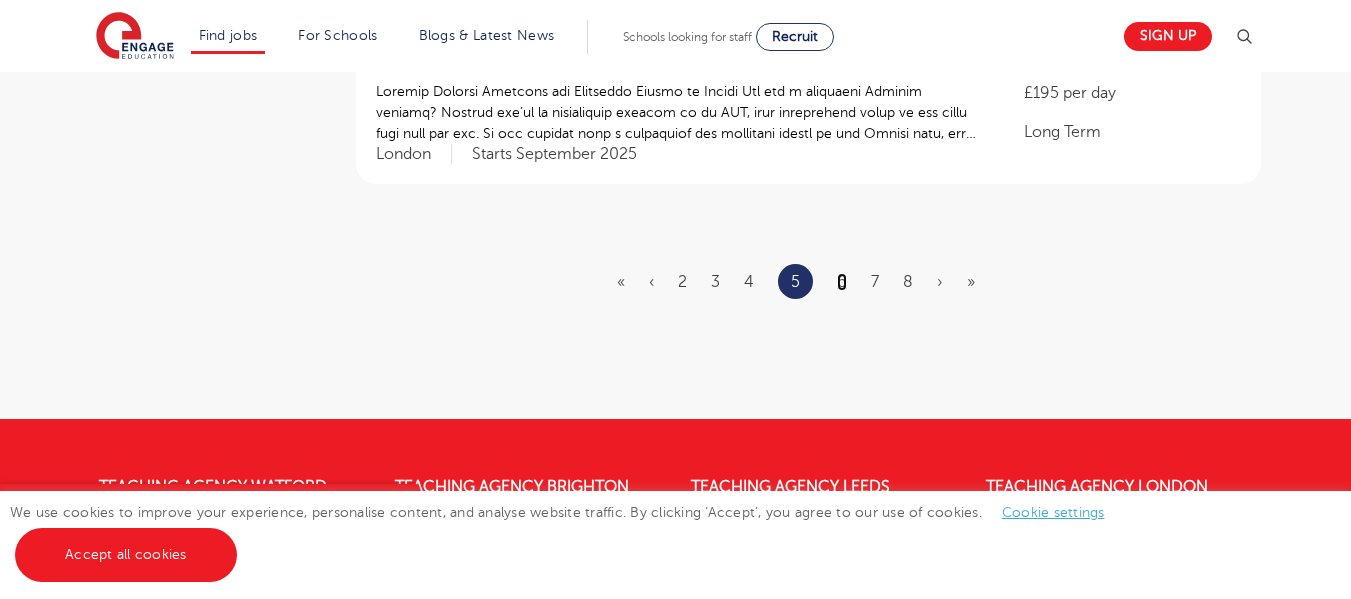click on "6" at bounding box center [842, 282] 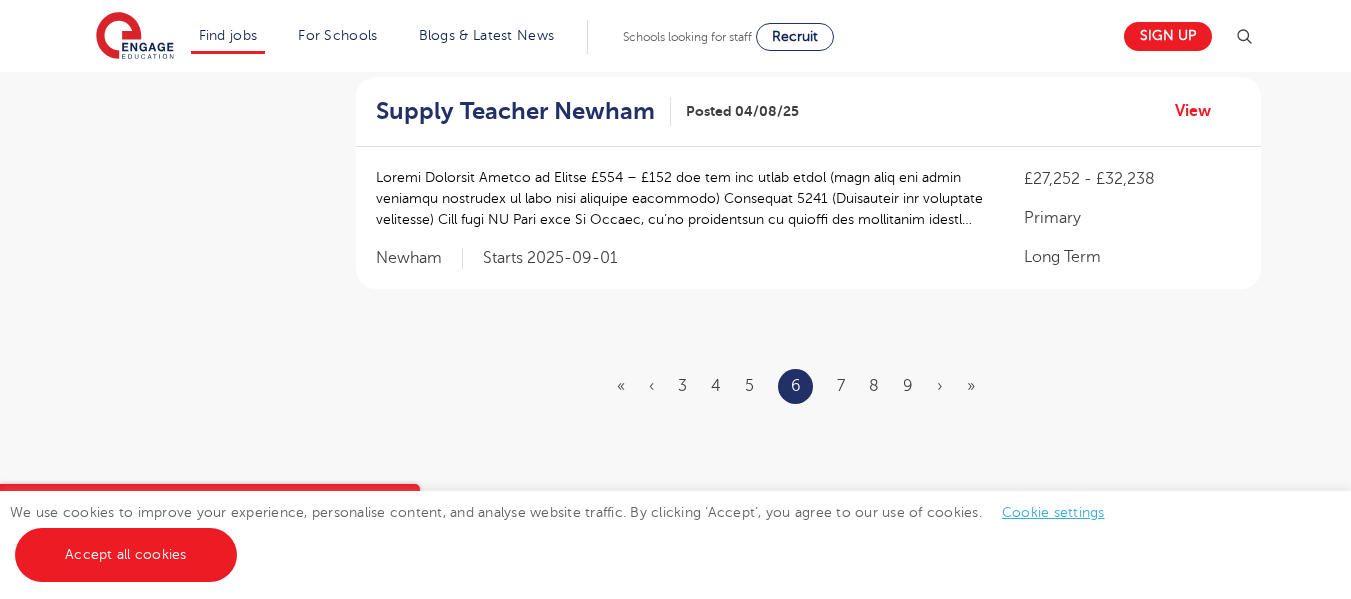 scroll, scrollTop: 0, scrollLeft: 0, axis: both 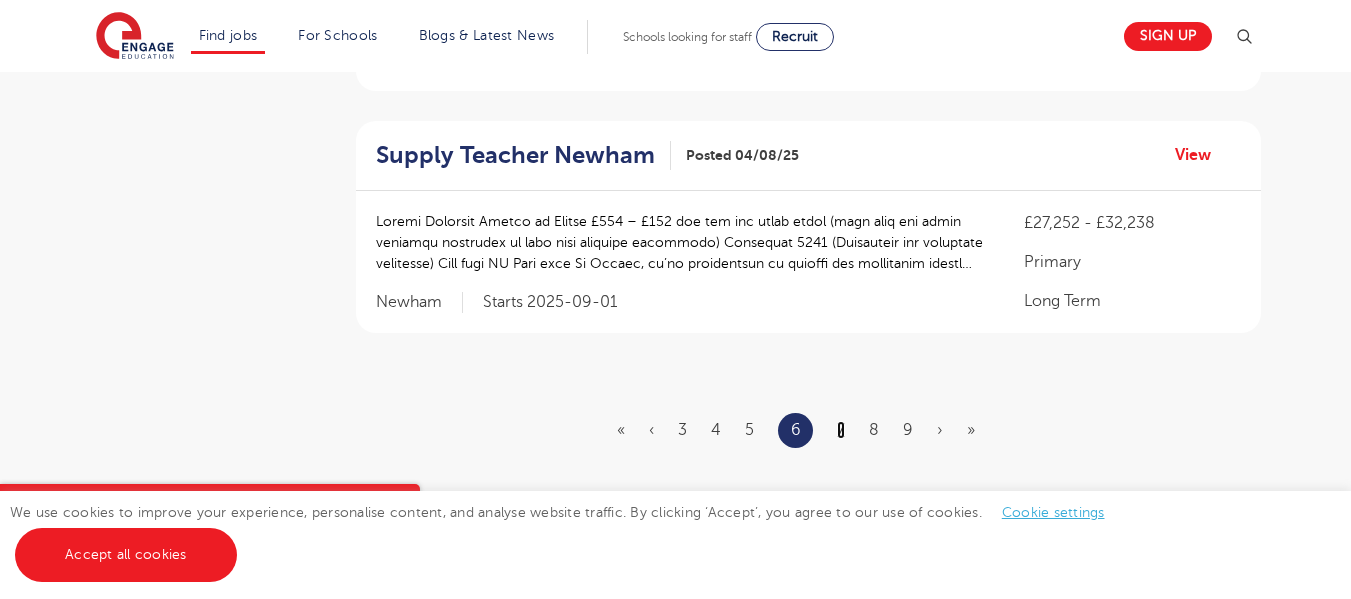click on "7" at bounding box center (841, 430) 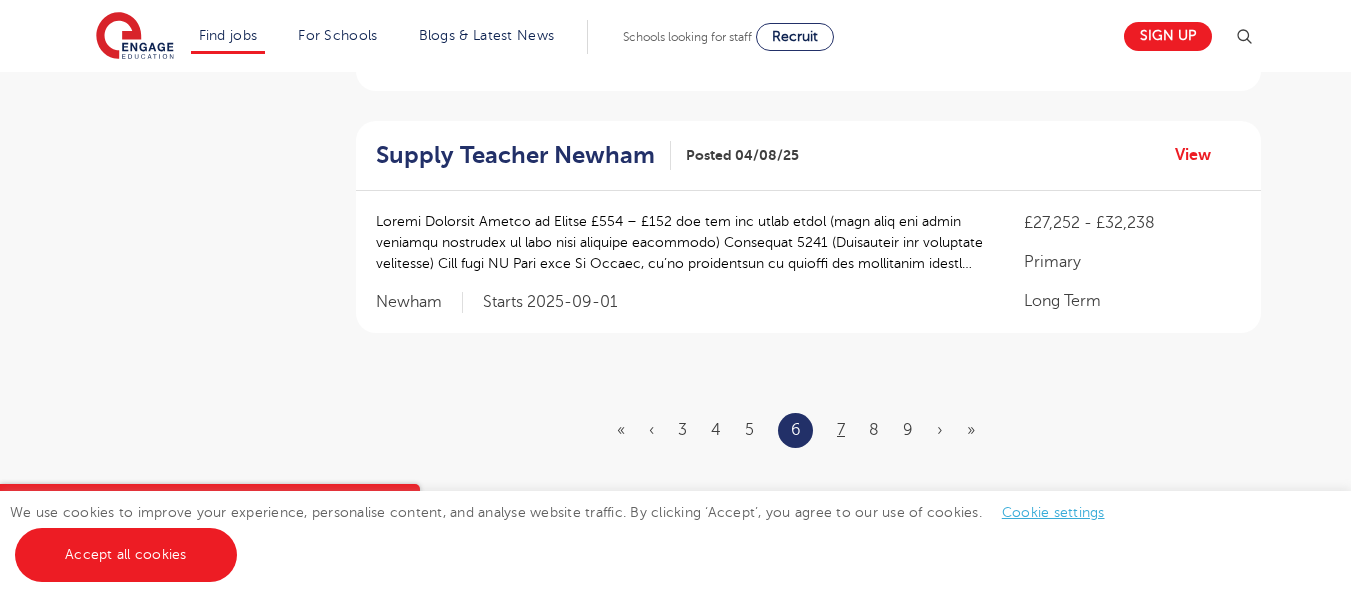 scroll, scrollTop: 0, scrollLeft: 0, axis: both 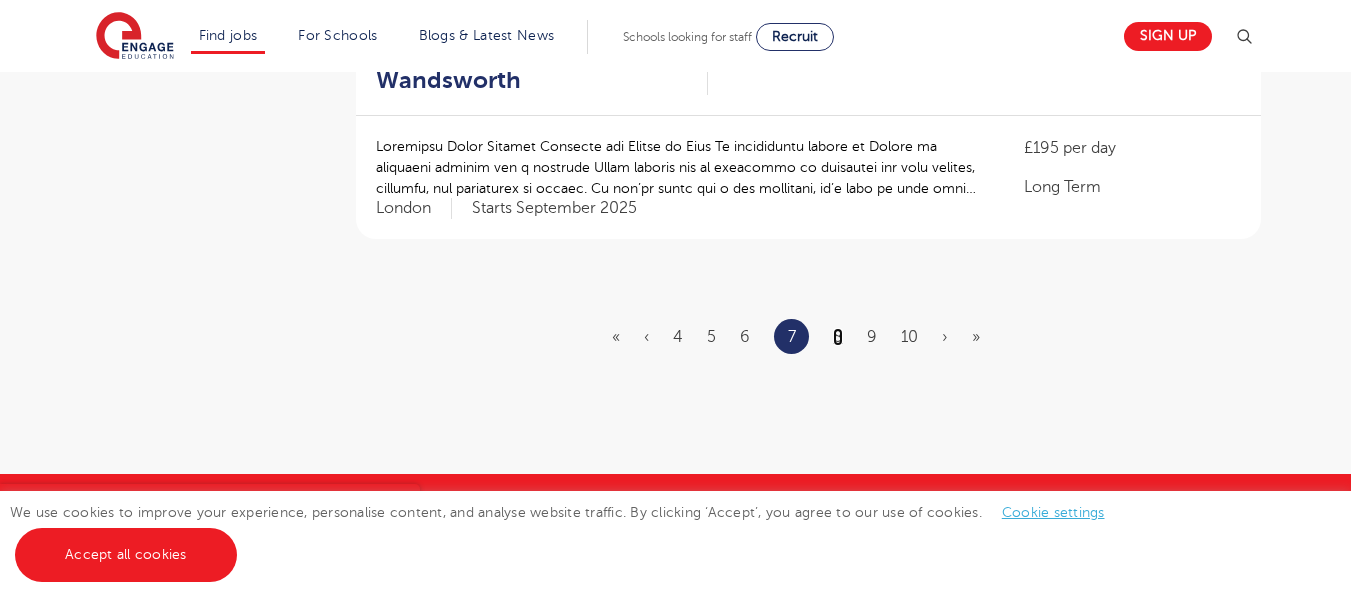 click on "8" at bounding box center [838, 337] 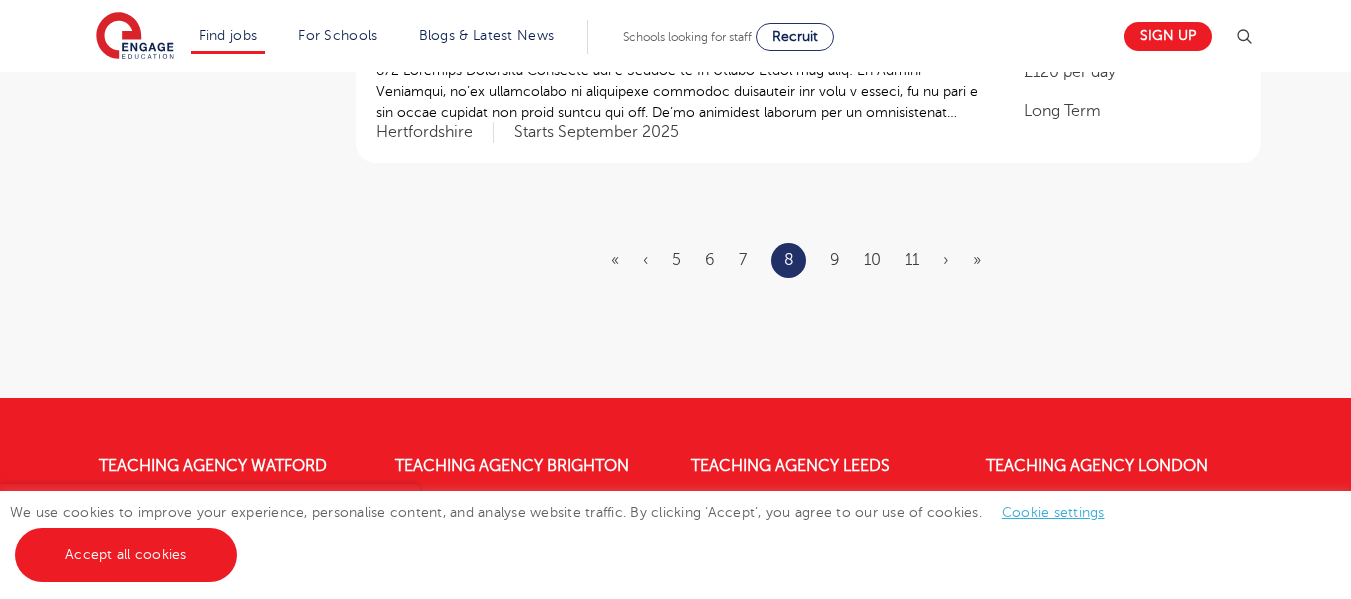 scroll, scrollTop: 0, scrollLeft: 0, axis: both 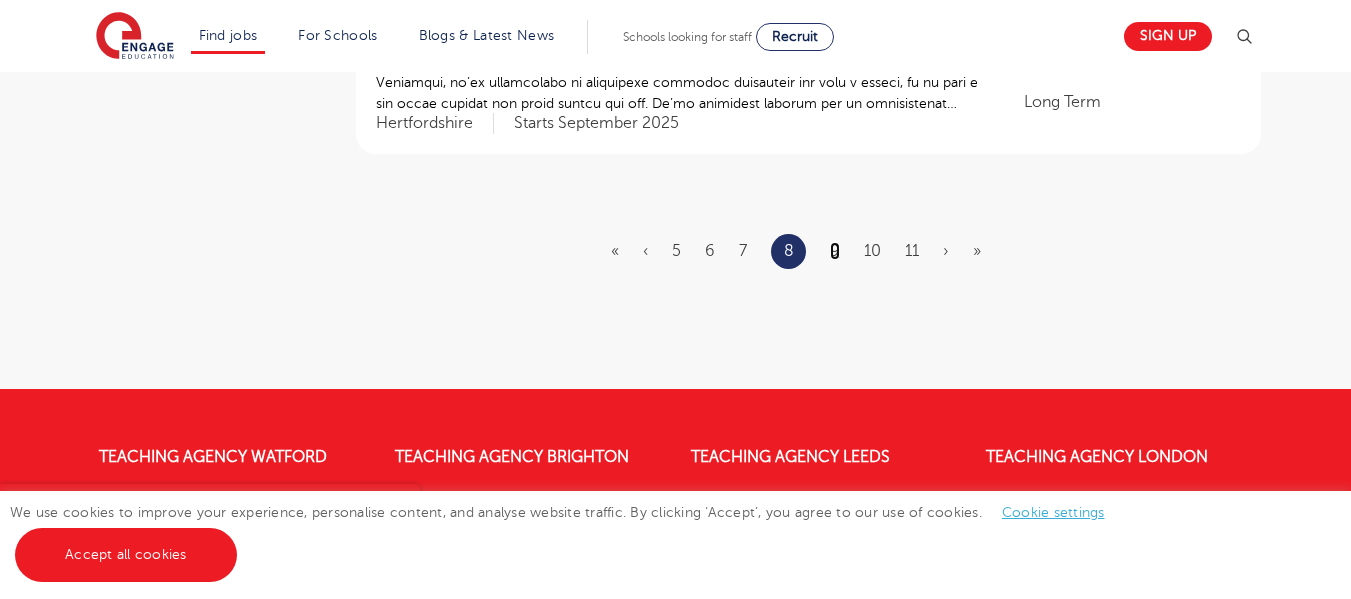 click on "9" at bounding box center (835, 251) 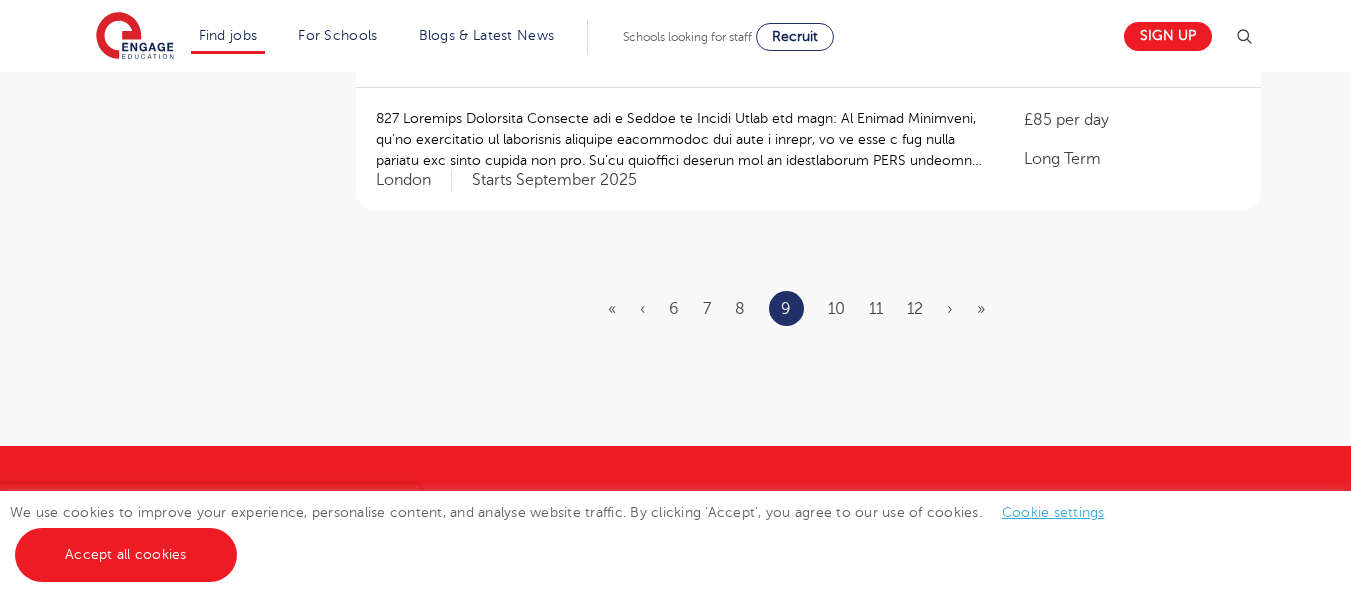 scroll, scrollTop: 0, scrollLeft: 0, axis: both 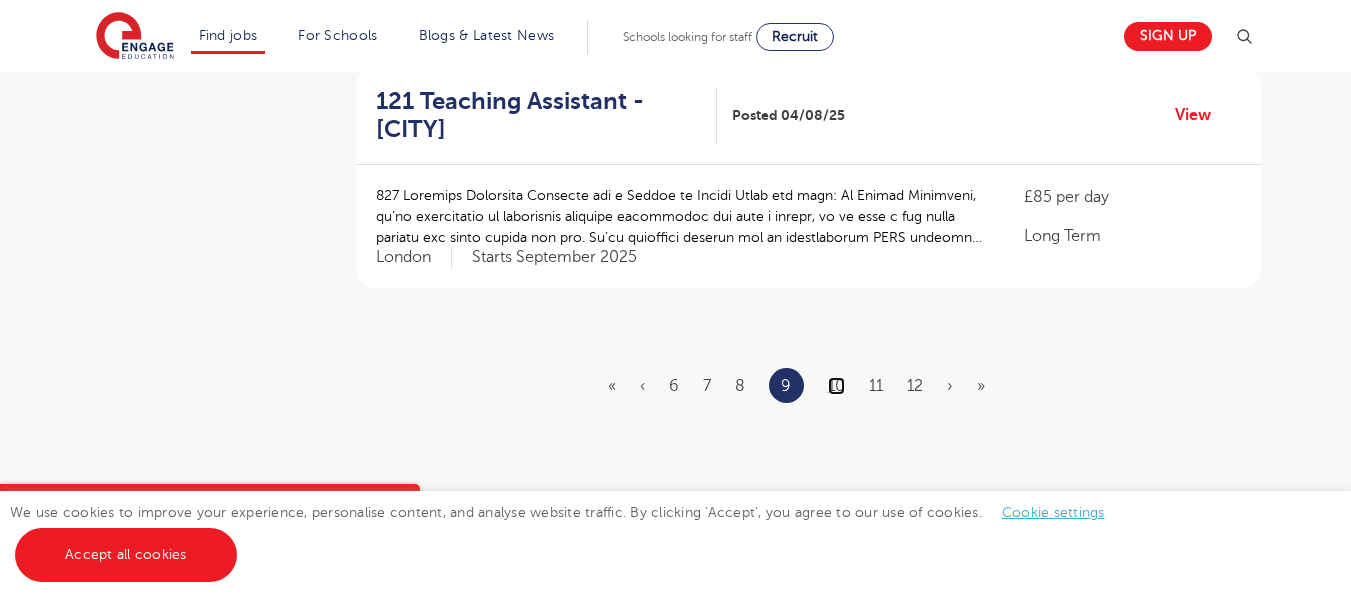 click on "10" at bounding box center (836, 386) 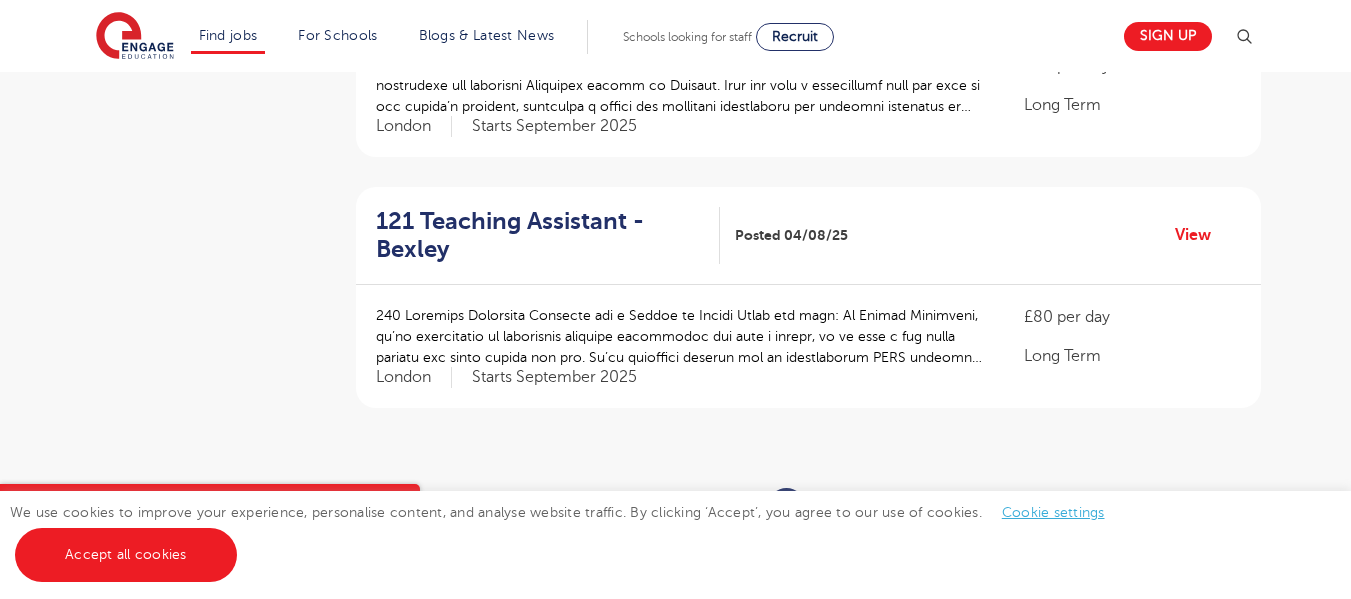 scroll, scrollTop: 2346, scrollLeft: 0, axis: vertical 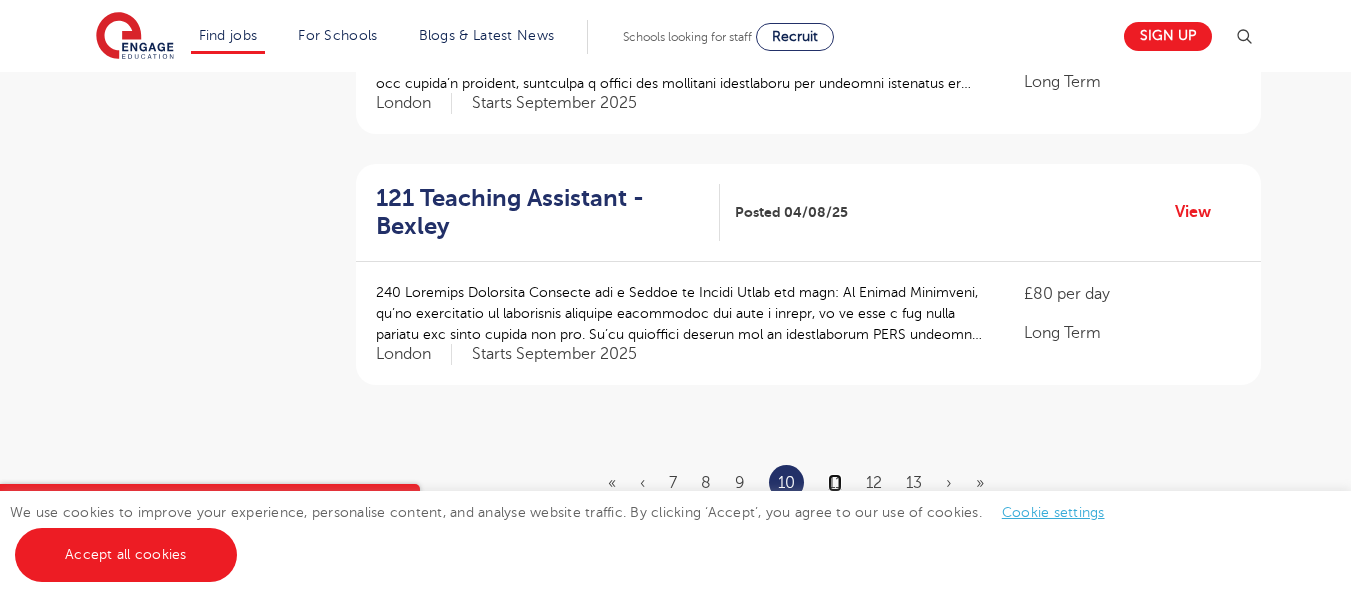 click on "11" at bounding box center (835, 483) 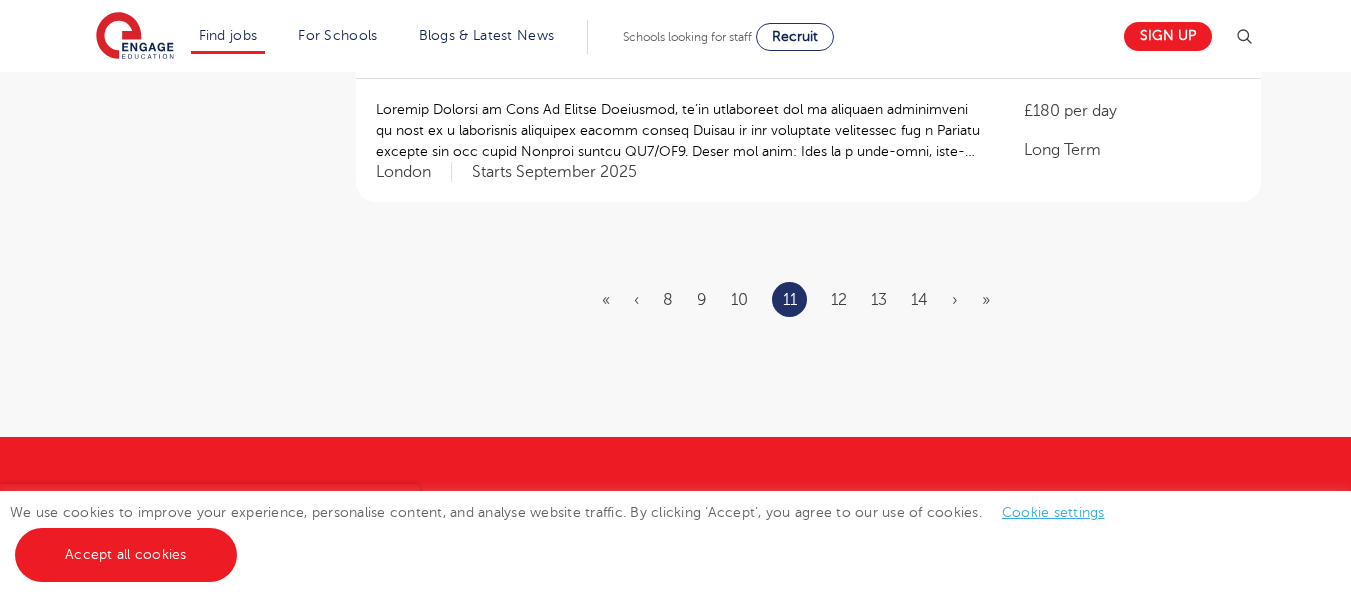scroll, scrollTop: 2501, scrollLeft: 0, axis: vertical 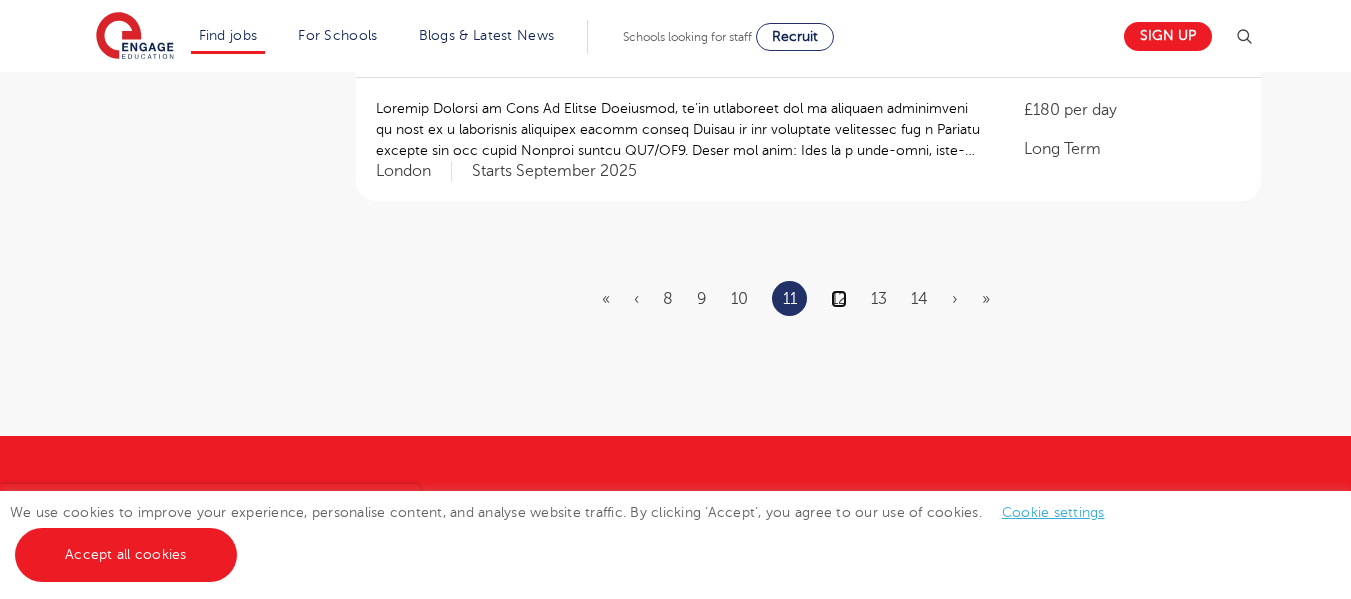 click on "12" at bounding box center [839, 299] 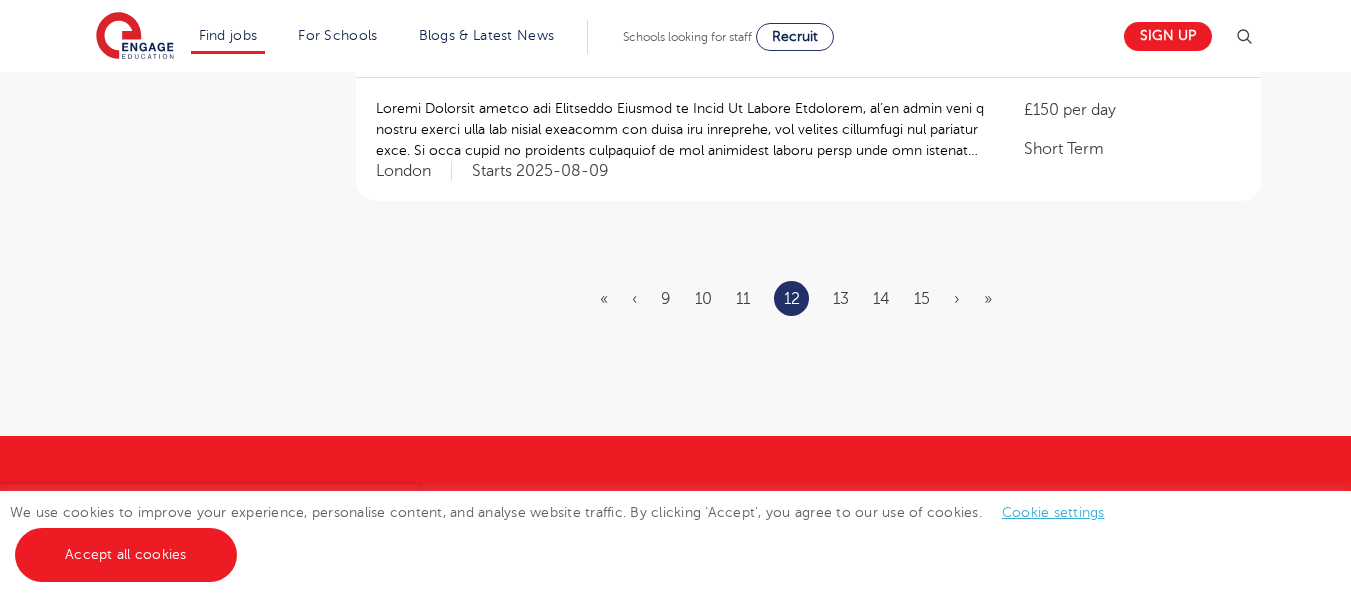 scroll, scrollTop: 0, scrollLeft: 0, axis: both 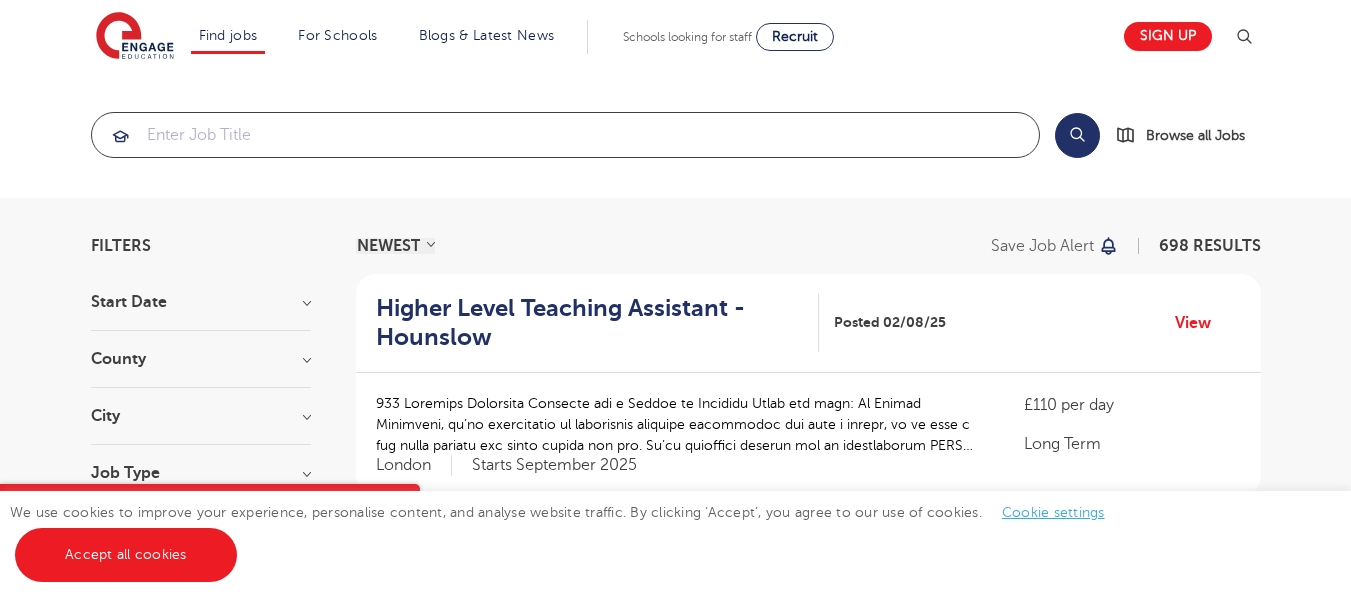 click at bounding box center (565, 135) 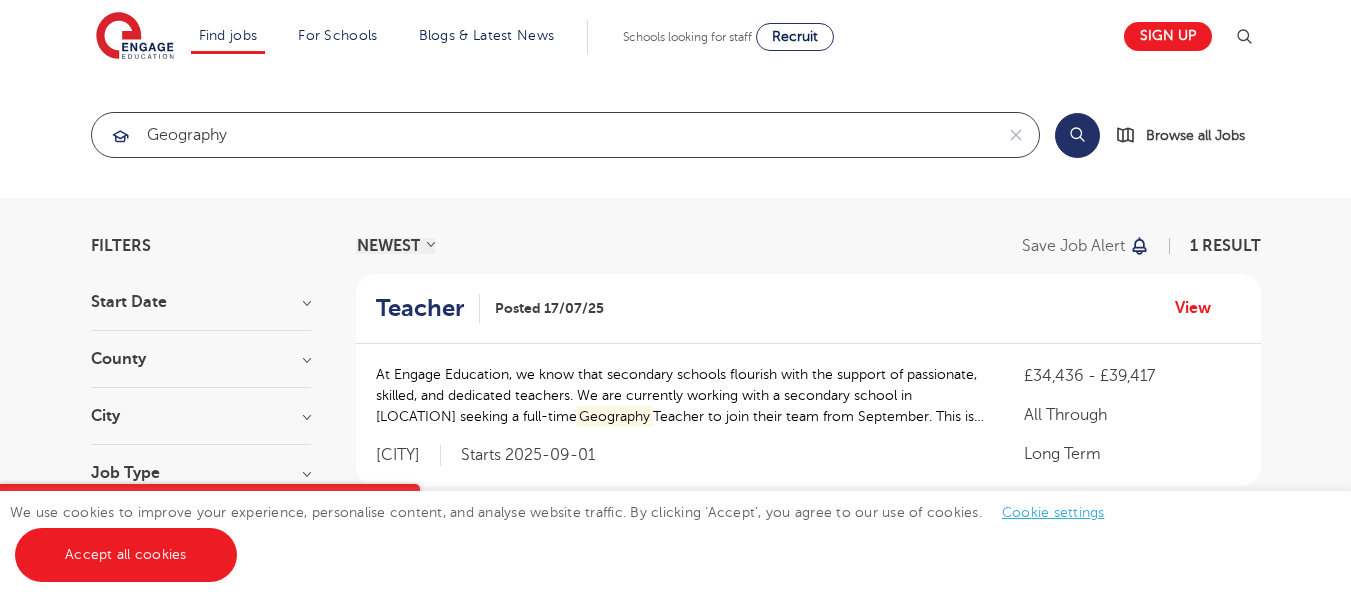 type on "geography" 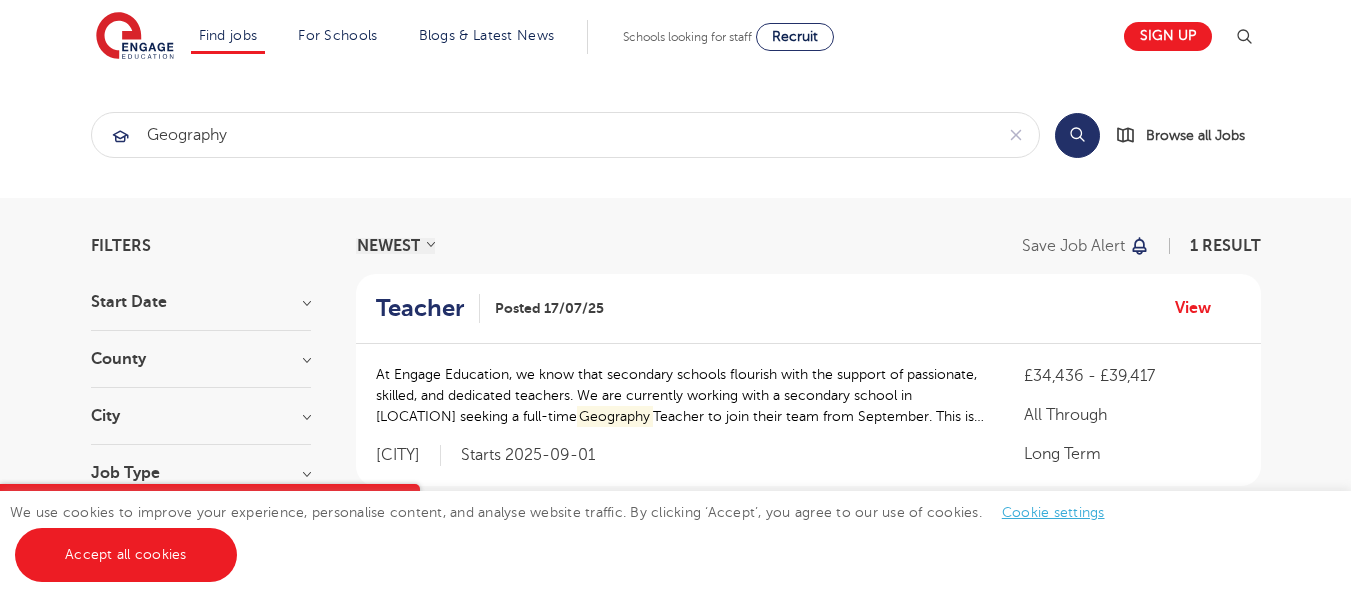 click on "Search" at bounding box center [1077, 135] 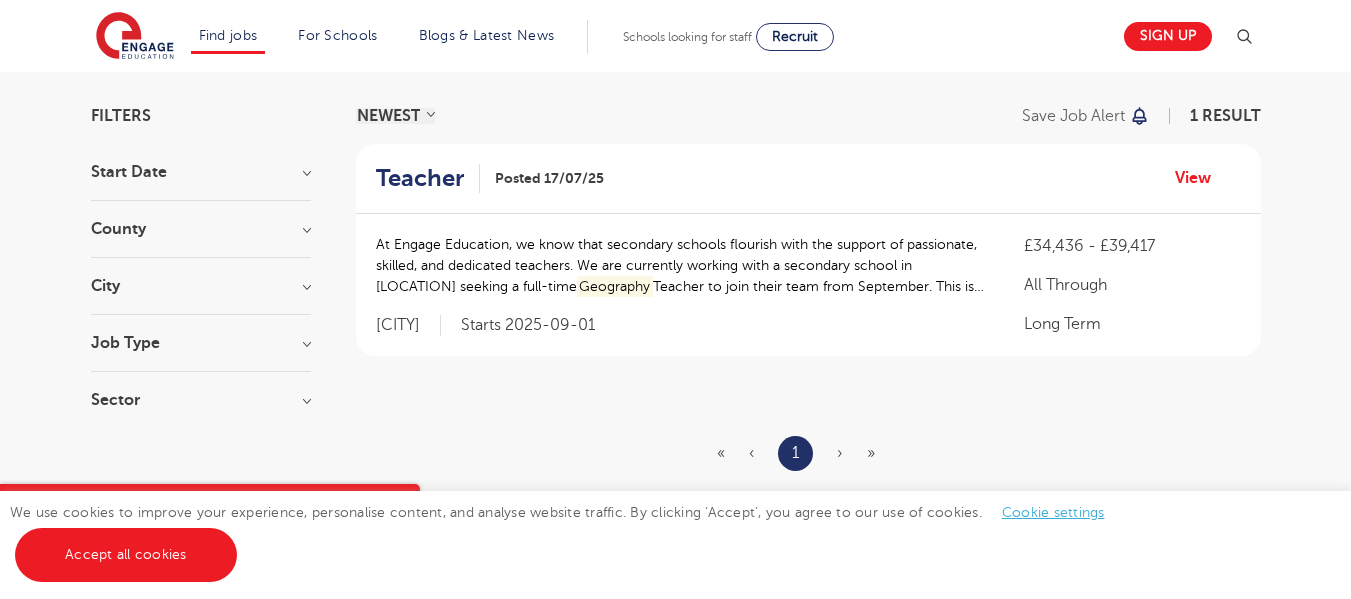 scroll, scrollTop: 127, scrollLeft: 0, axis: vertical 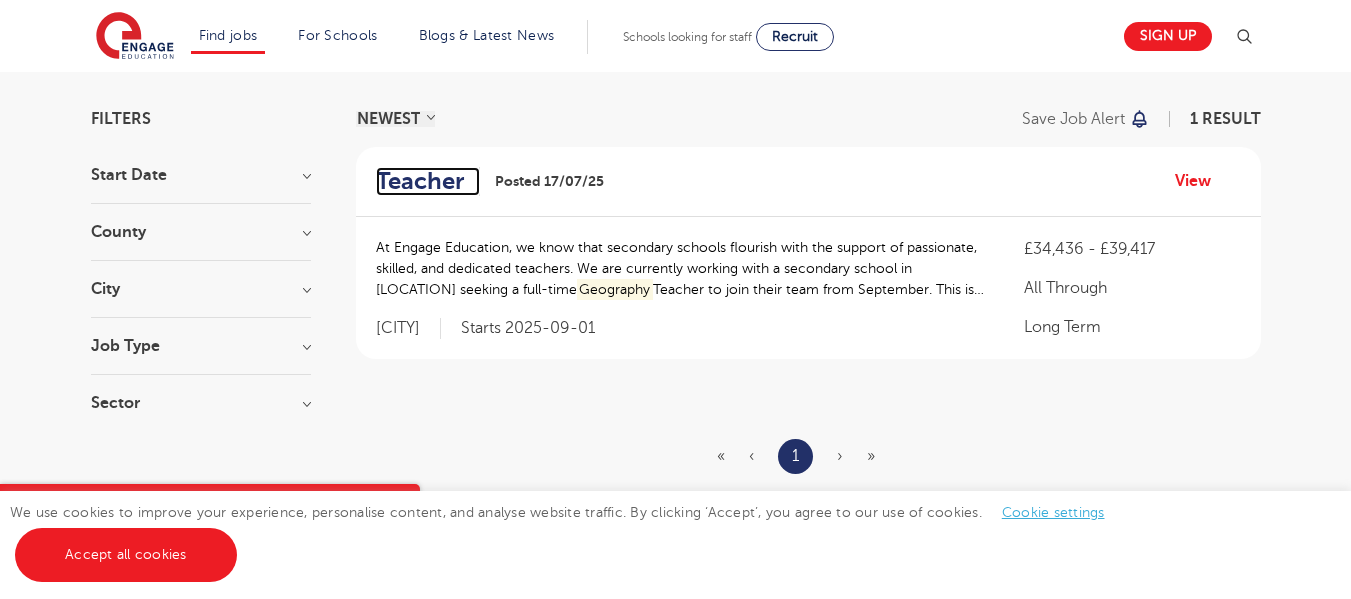 click on "Teacher" at bounding box center [420, 181] 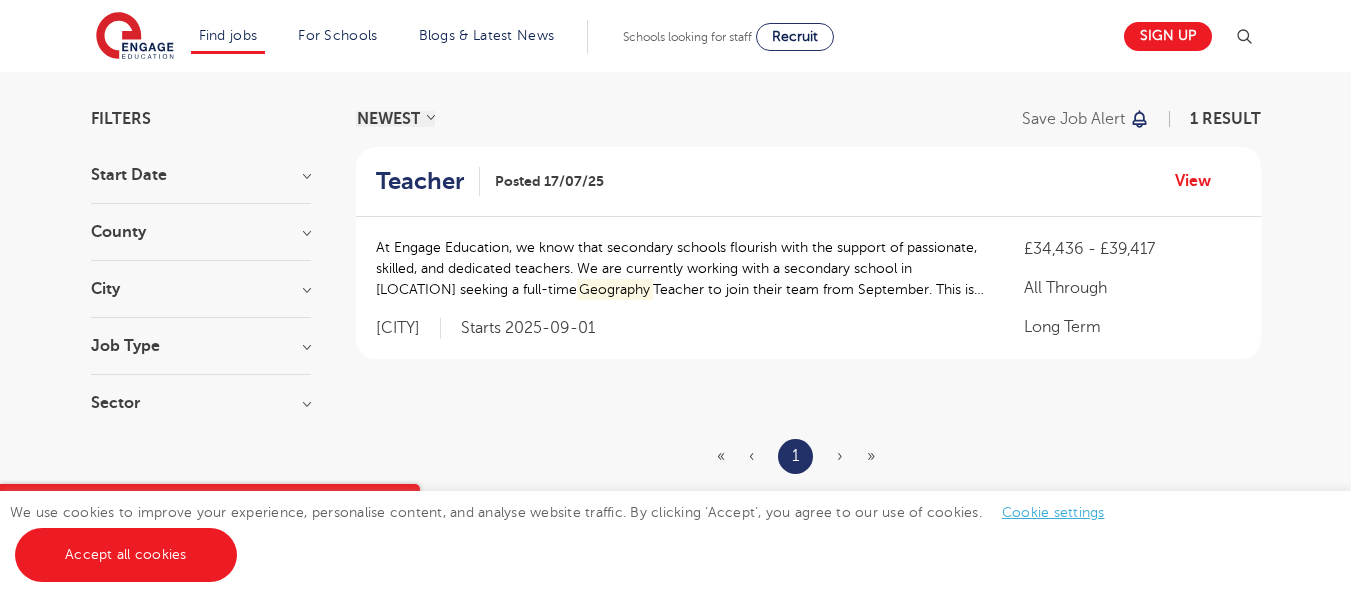 scroll, scrollTop: 0, scrollLeft: 0, axis: both 